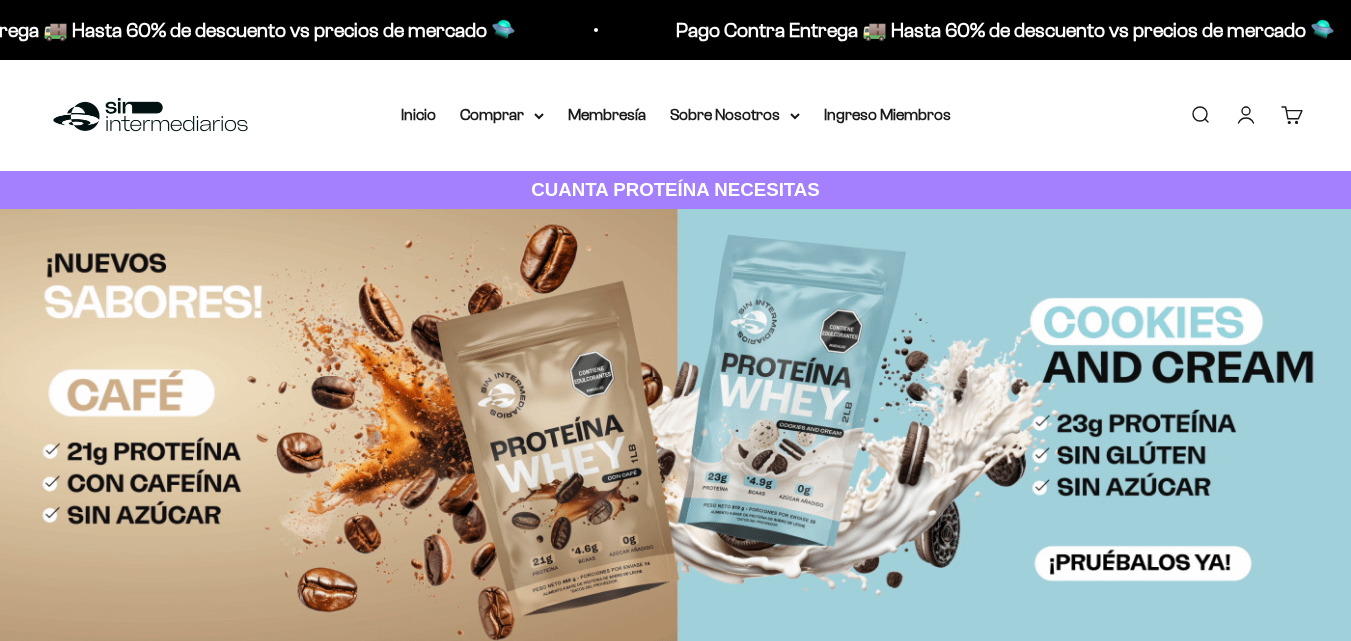 scroll, scrollTop: 0, scrollLeft: 0, axis: both 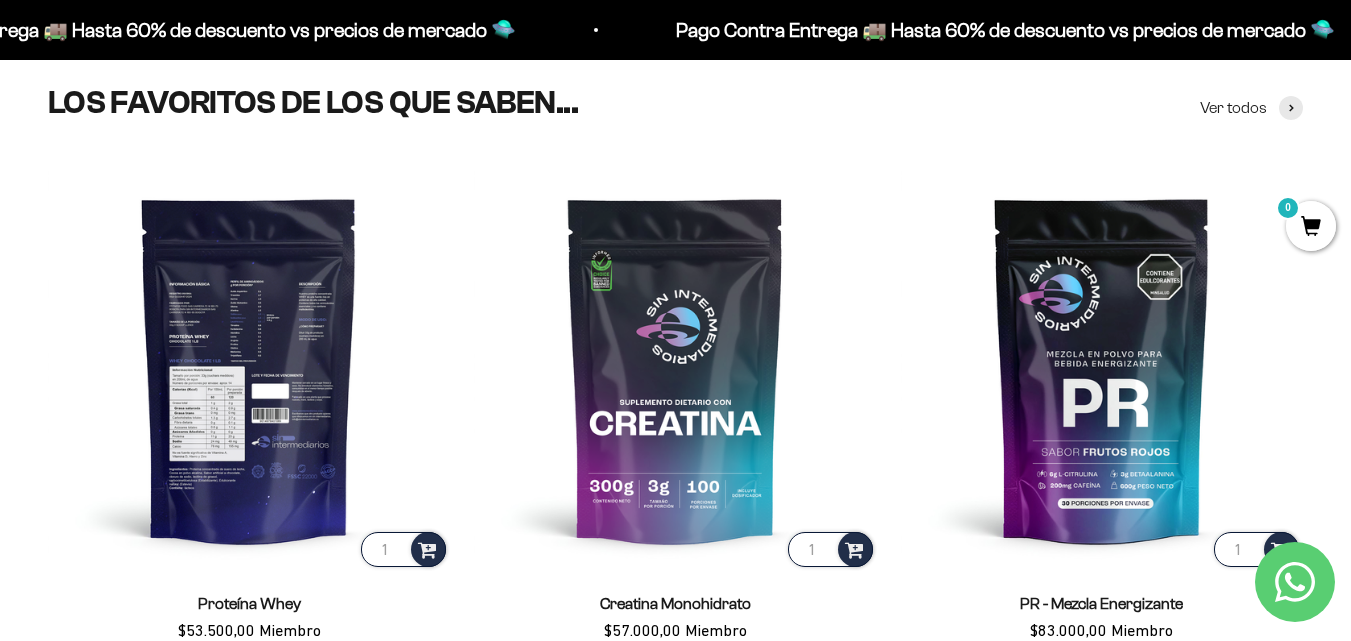 click at bounding box center (249, 369) 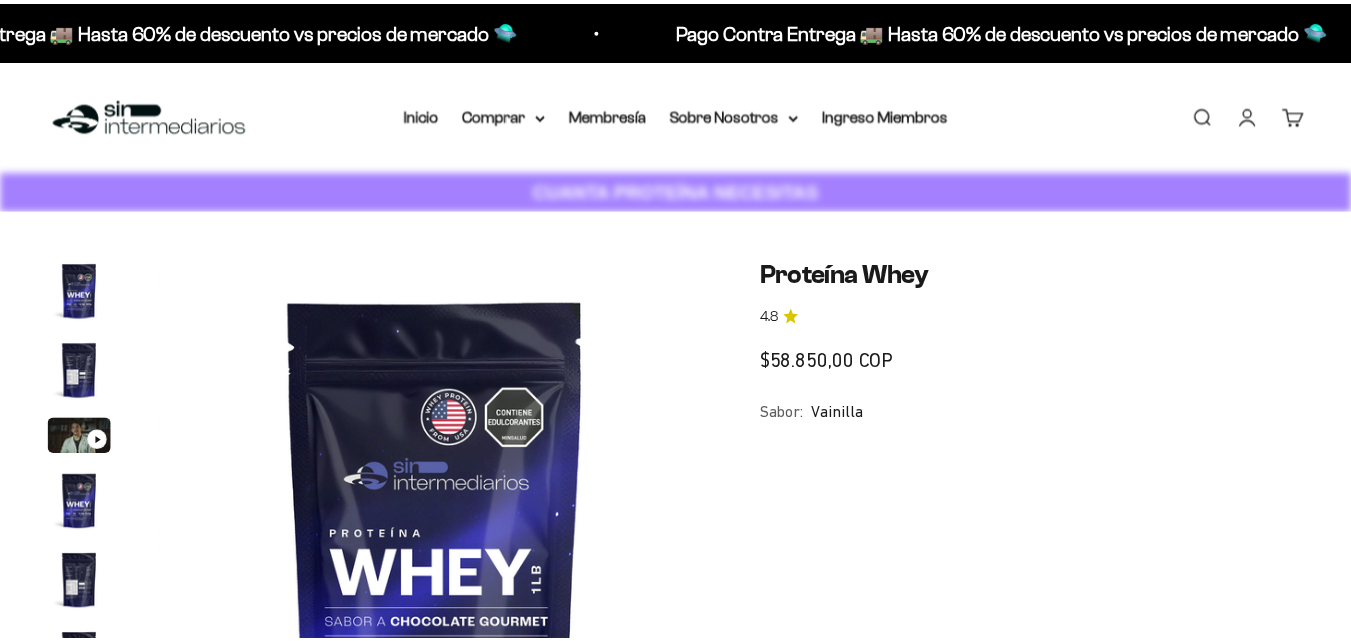 scroll, scrollTop: 0, scrollLeft: 0, axis: both 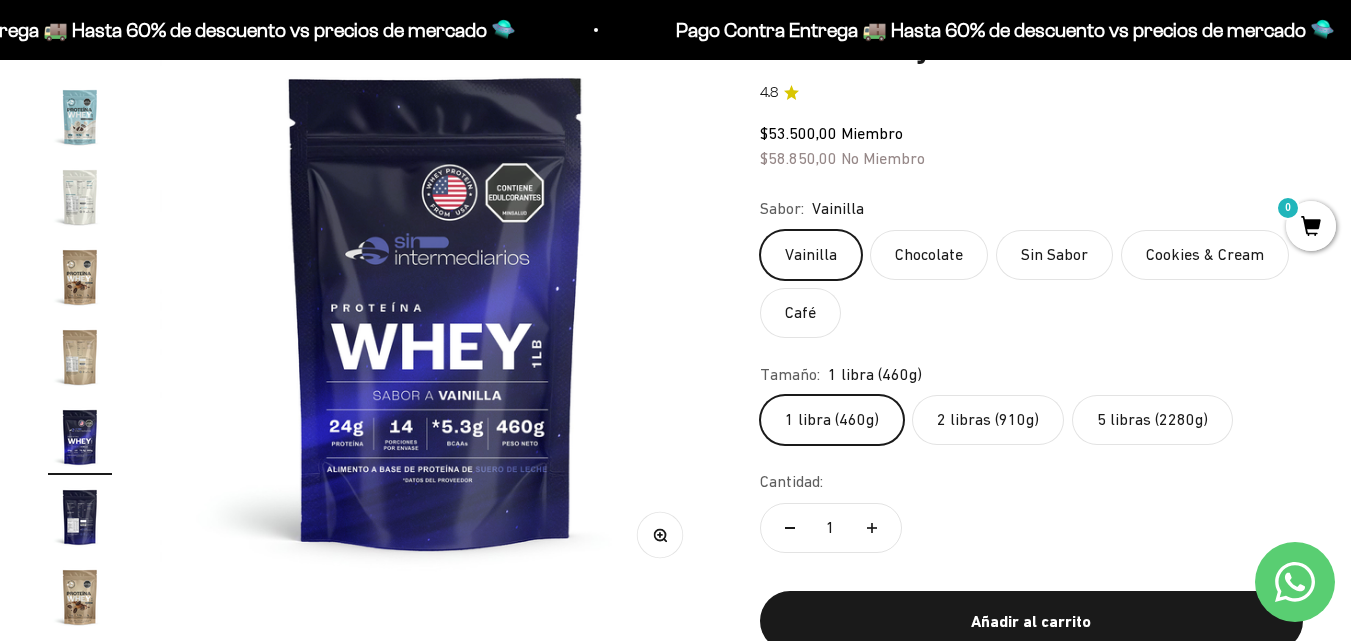 click on "2 libras (910g)" 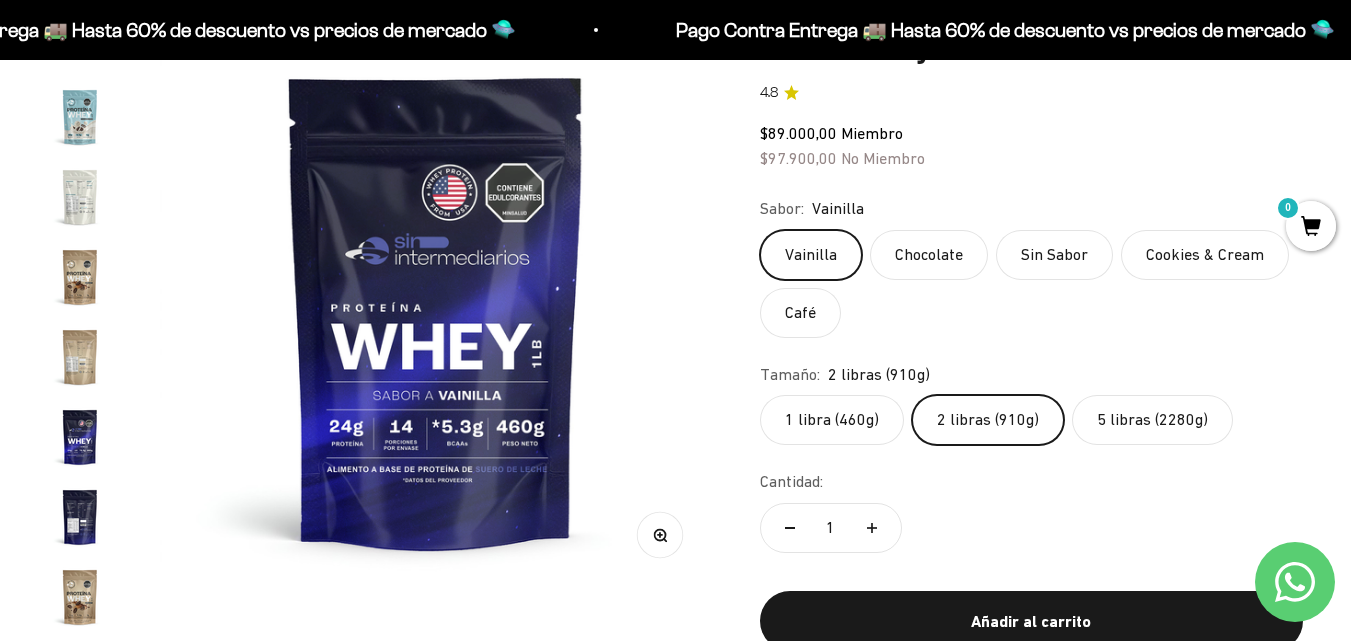 scroll, scrollTop: 0, scrollLeft: 2819, axis: horizontal 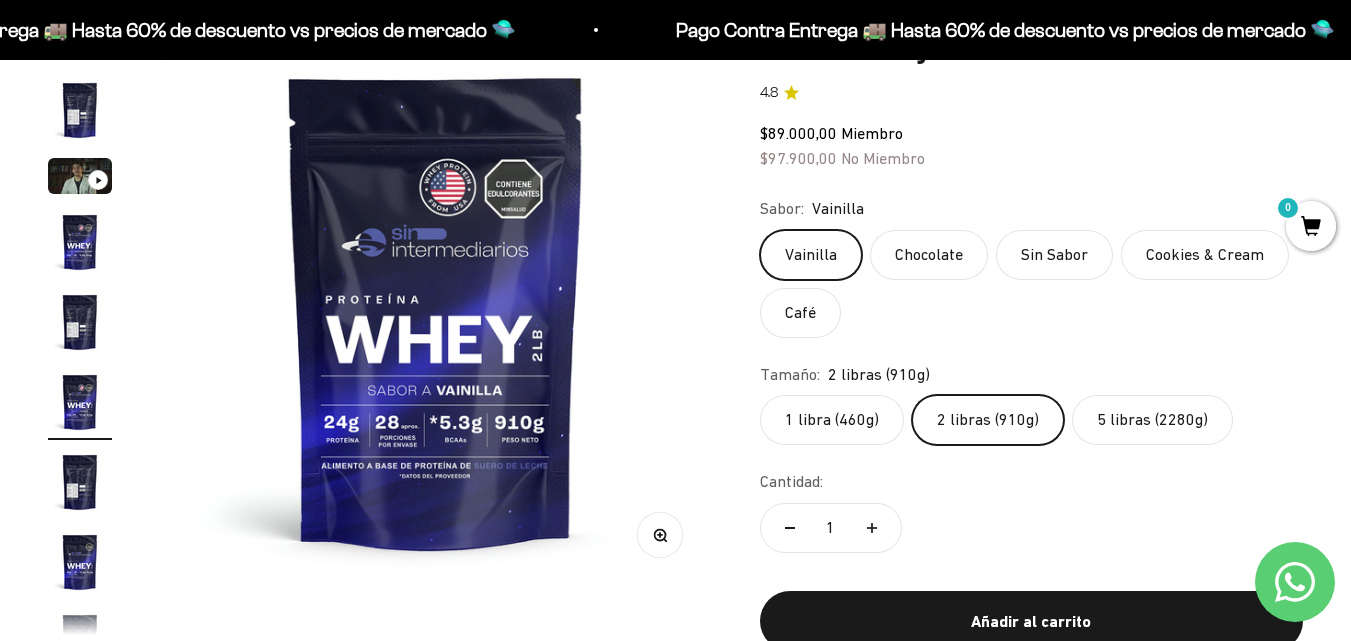 click on "Chocolate" 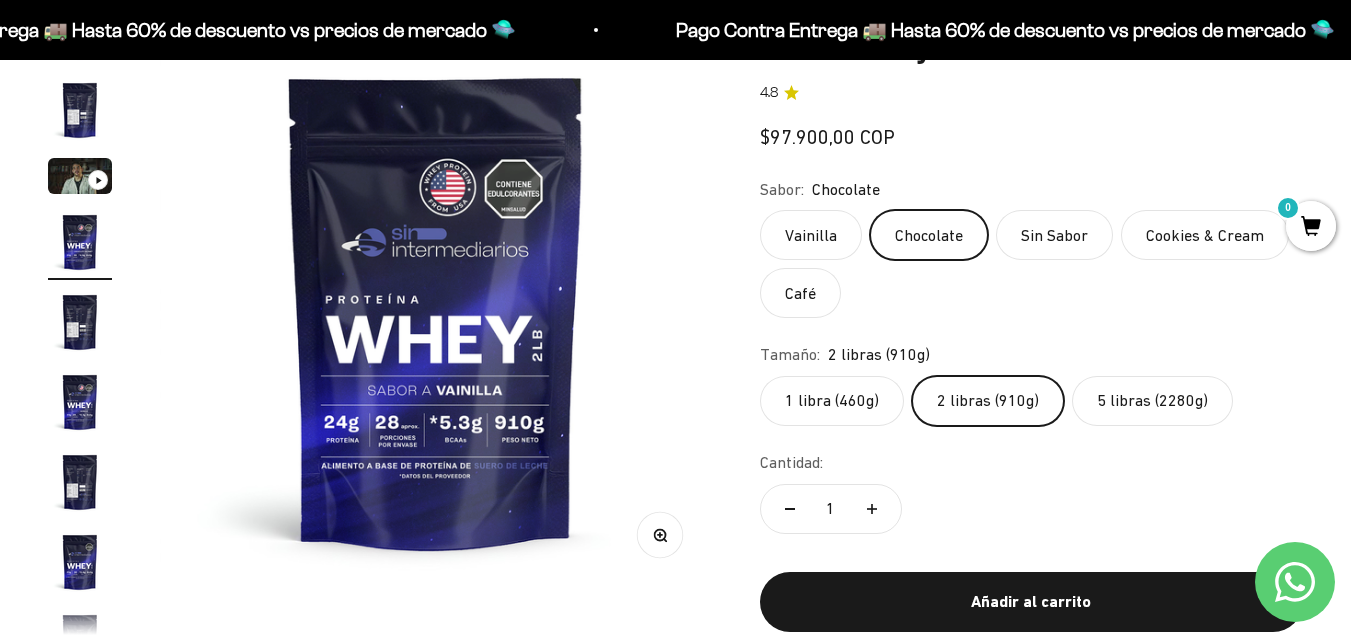 scroll, scrollTop: 0, scrollLeft: 1692, axis: horizontal 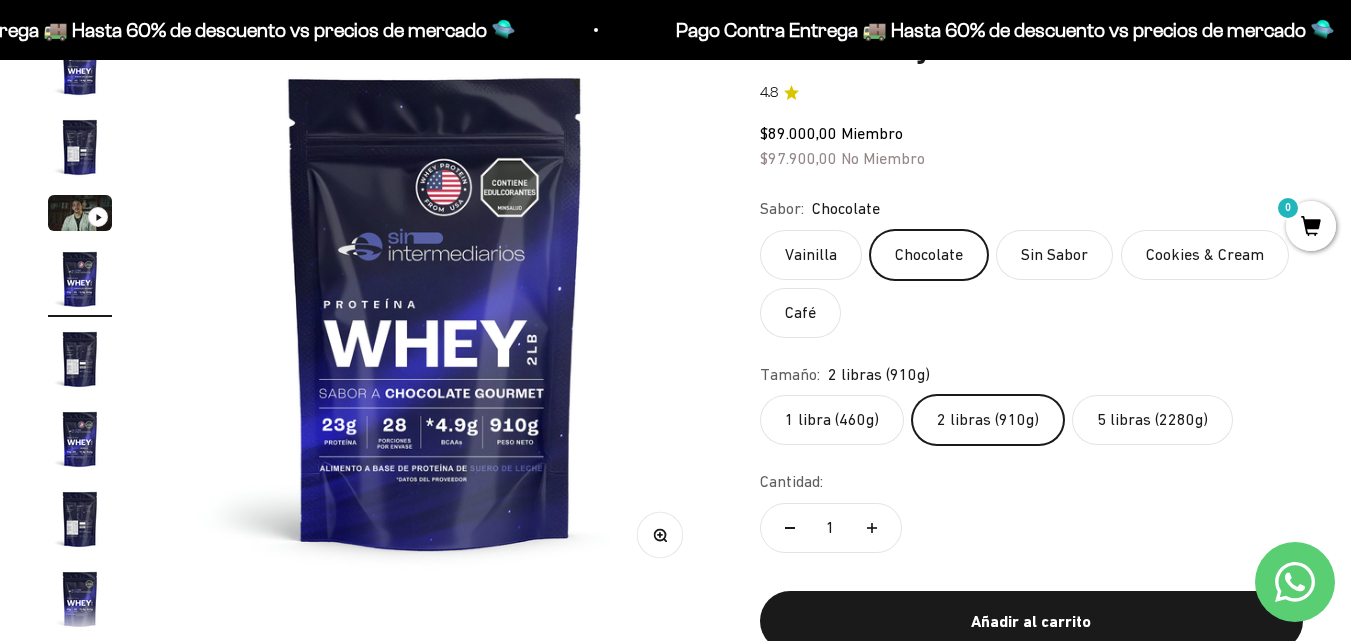 click on "Sin Sabor" 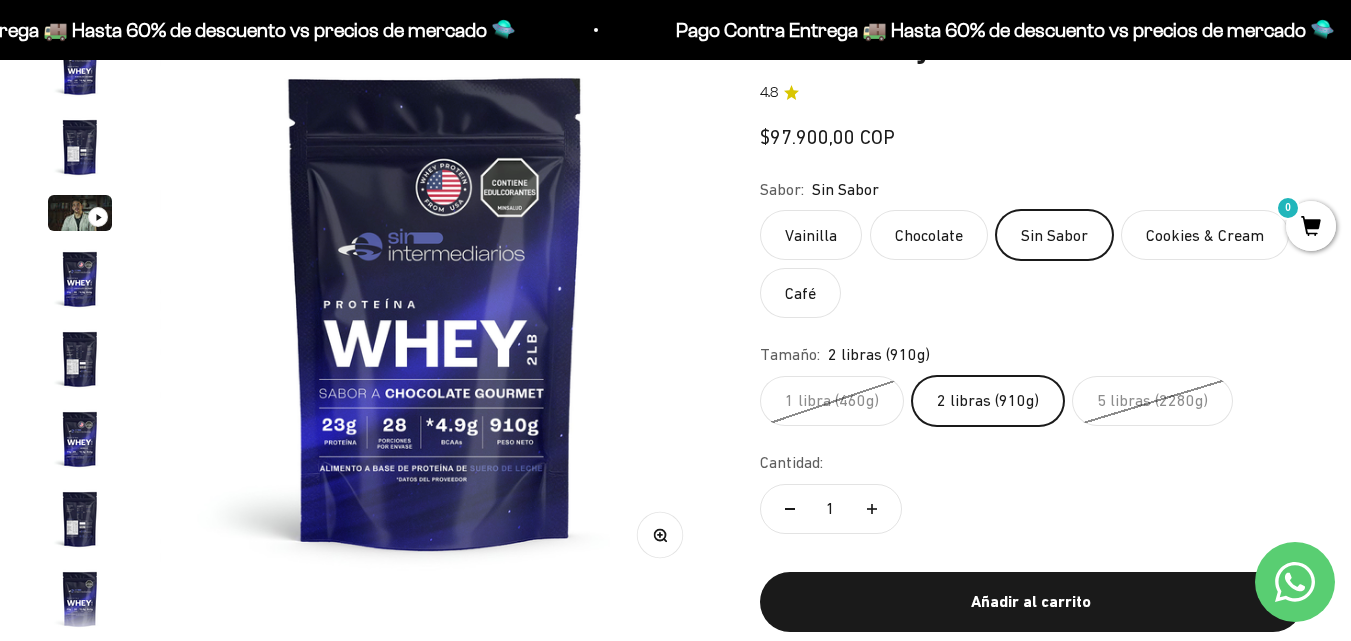 scroll, scrollTop: 0, scrollLeft: 3947, axis: horizontal 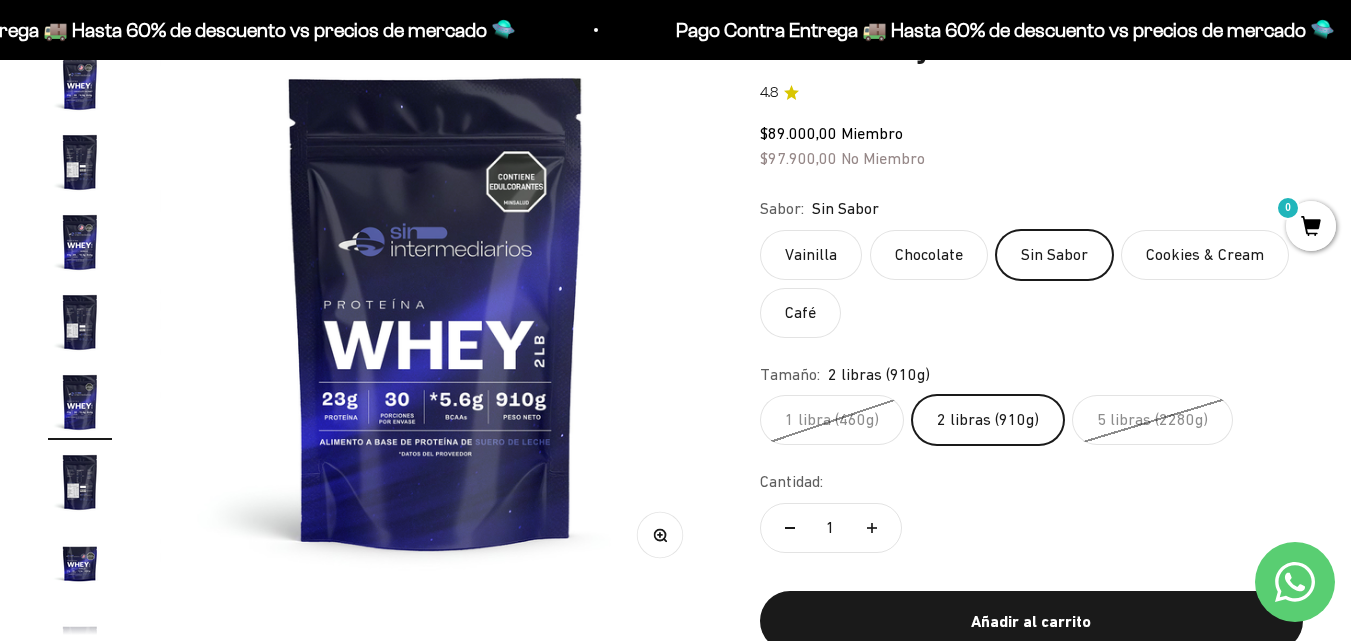 click on "Cookies & Cream" 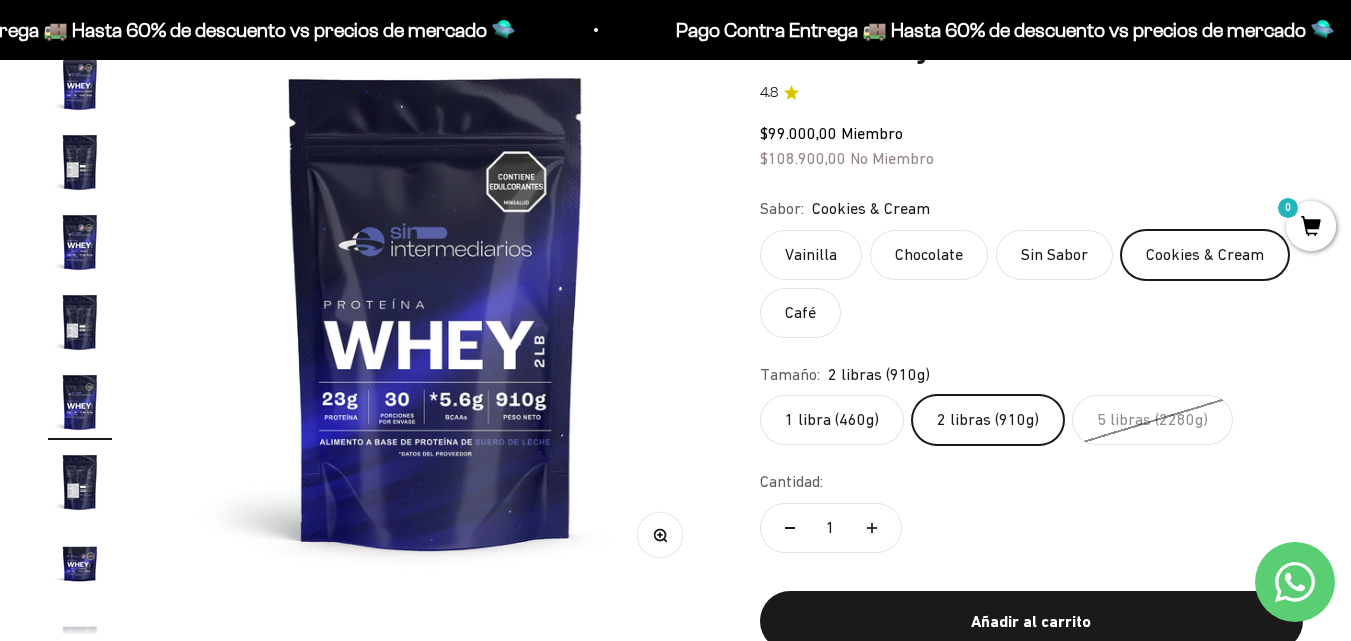 click on "Café" 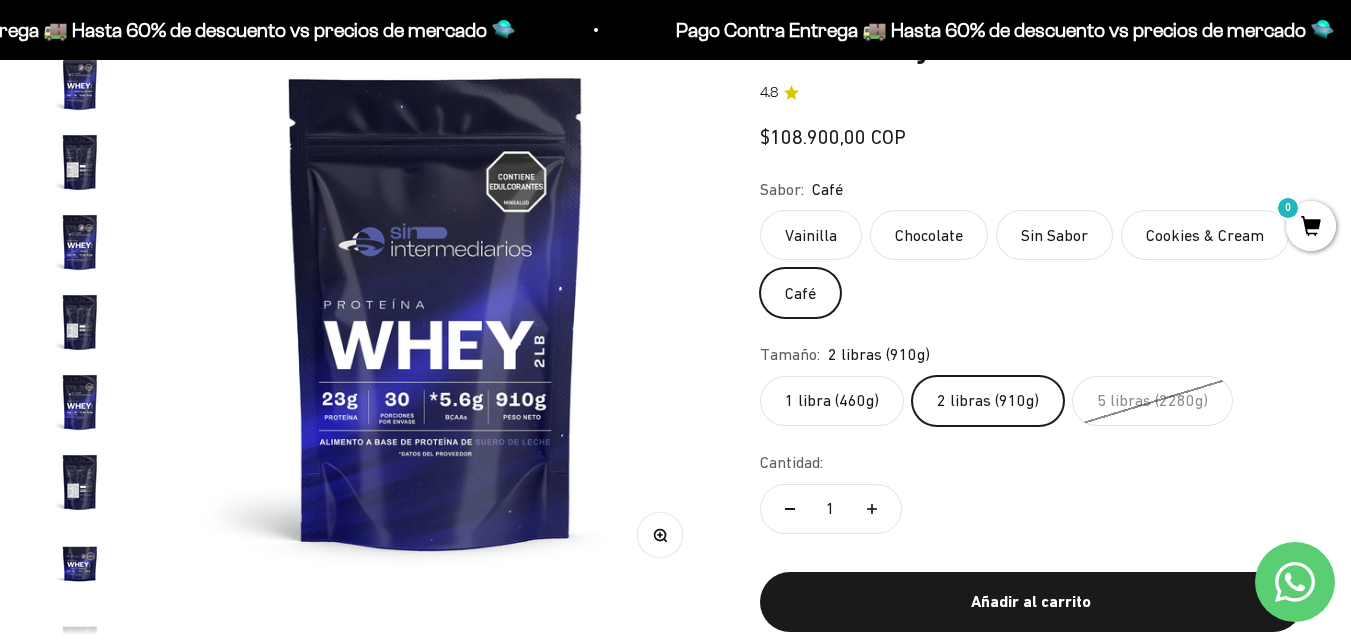 scroll, scrollTop: 0, scrollLeft: 10713, axis: horizontal 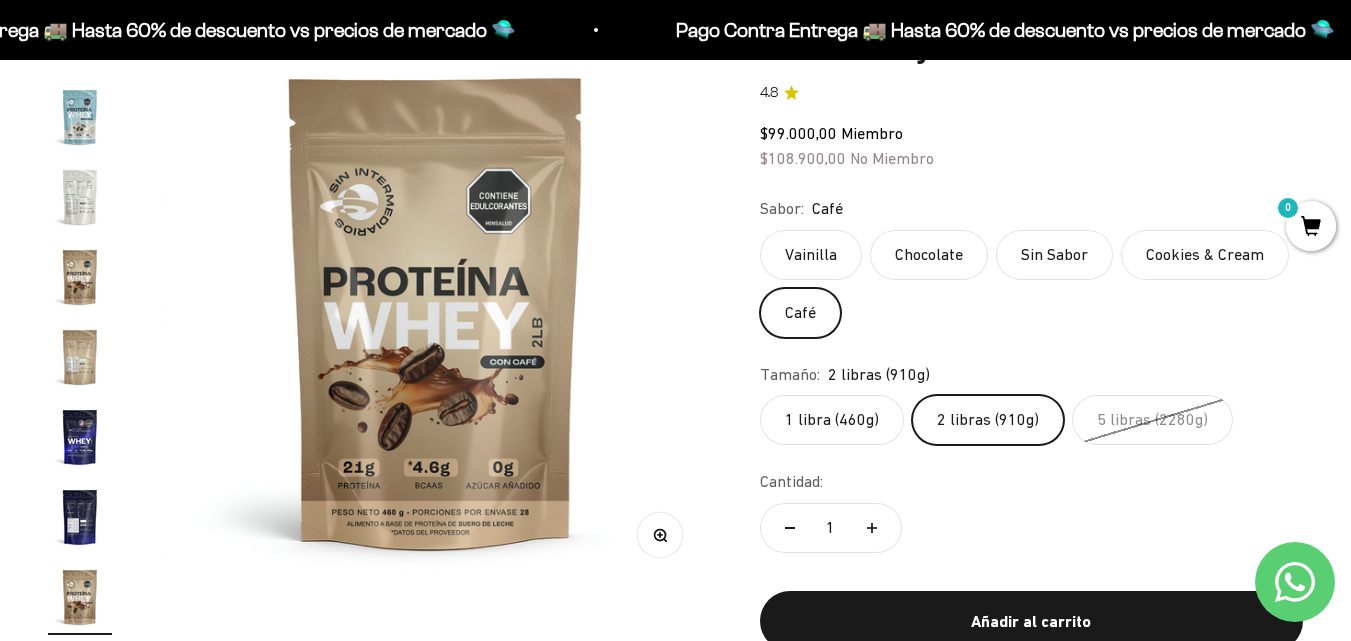 click on "Vainilla" 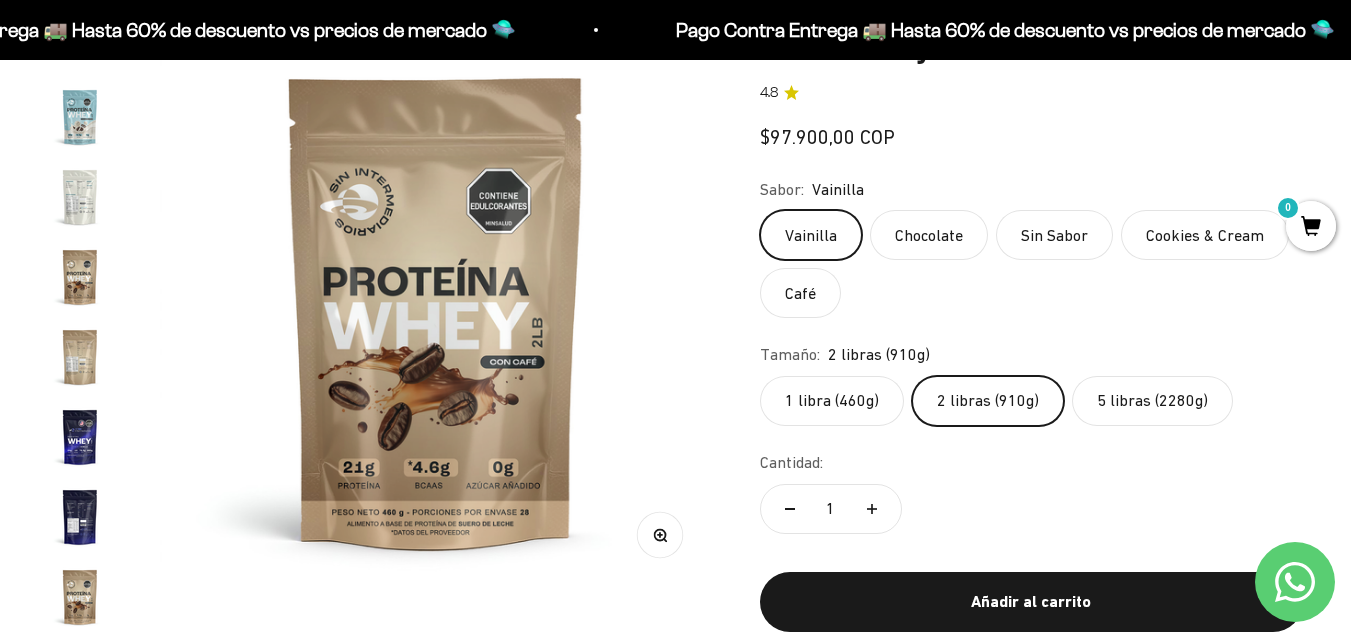 scroll, scrollTop: 0, scrollLeft: 2819, axis: horizontal 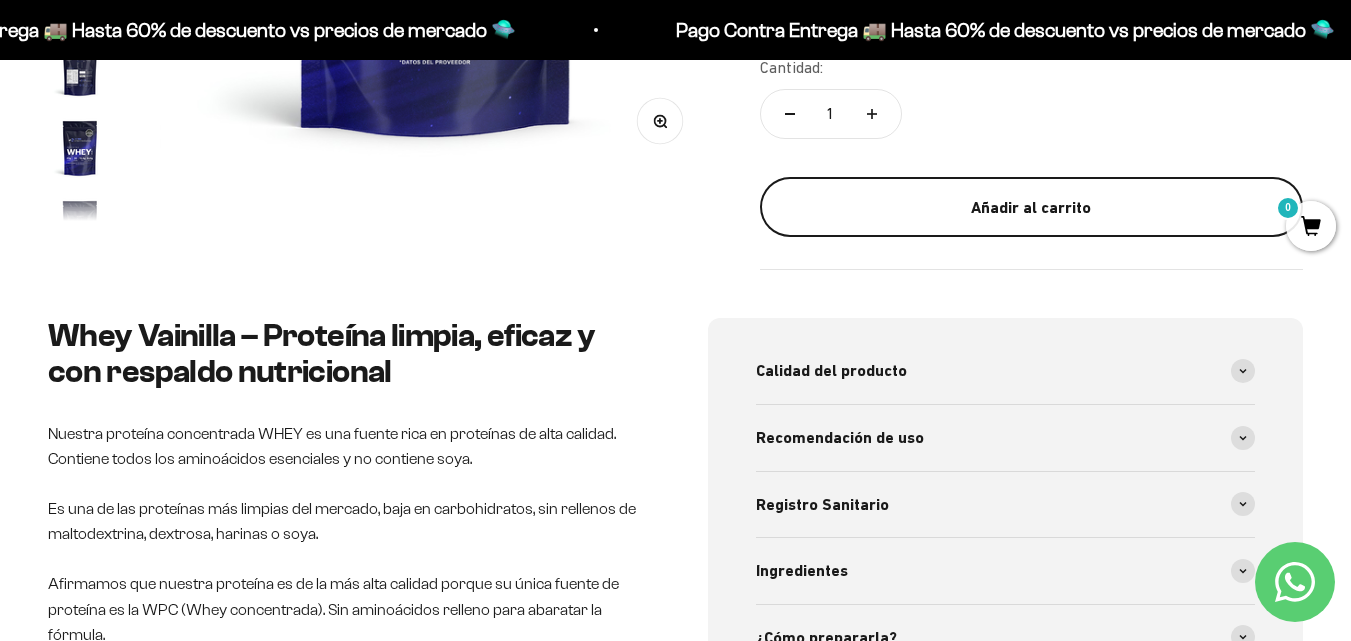 click on "Añadir al carrito" at bounding box center (1031, 208) 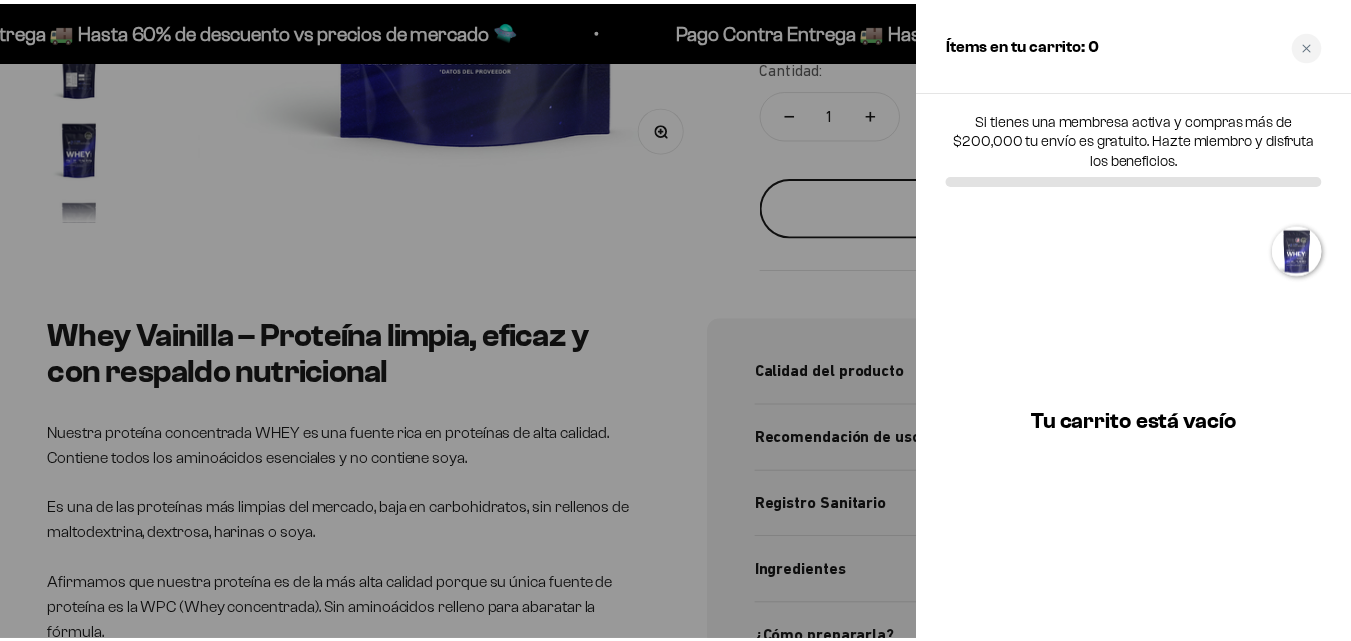 scroll, scrollTop: 0, scrollLeft: 2860, axis: horizontal 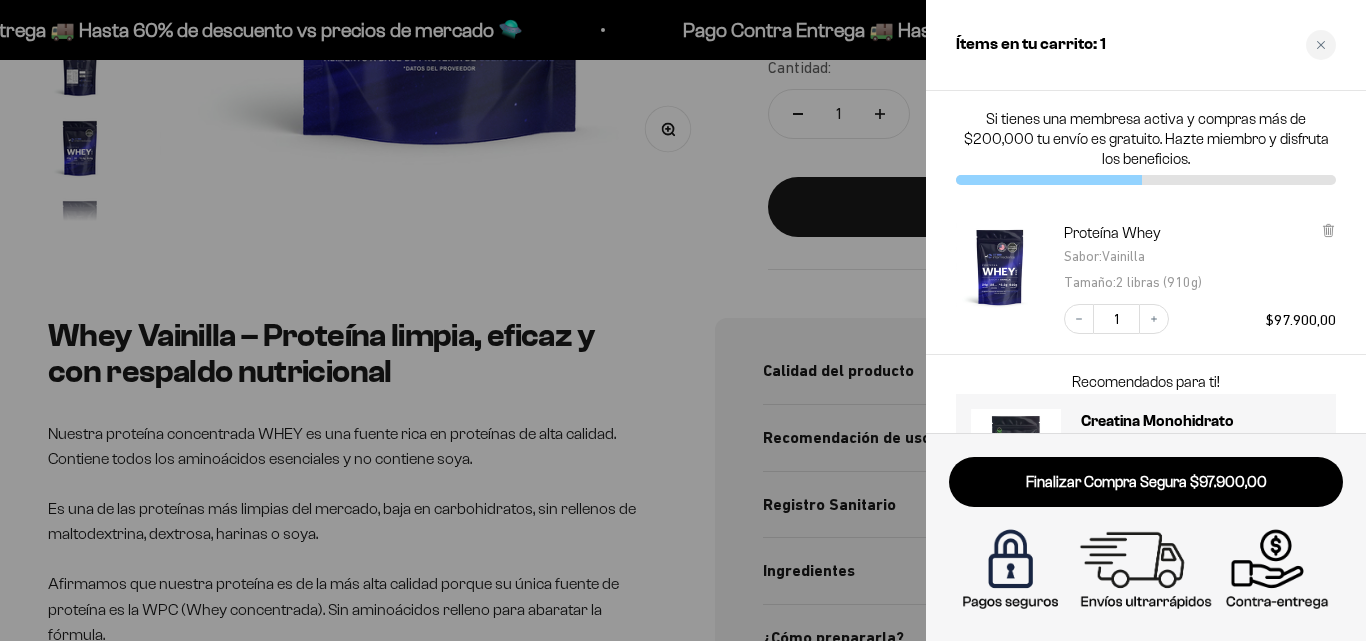 click at bounding box center [683, 320] 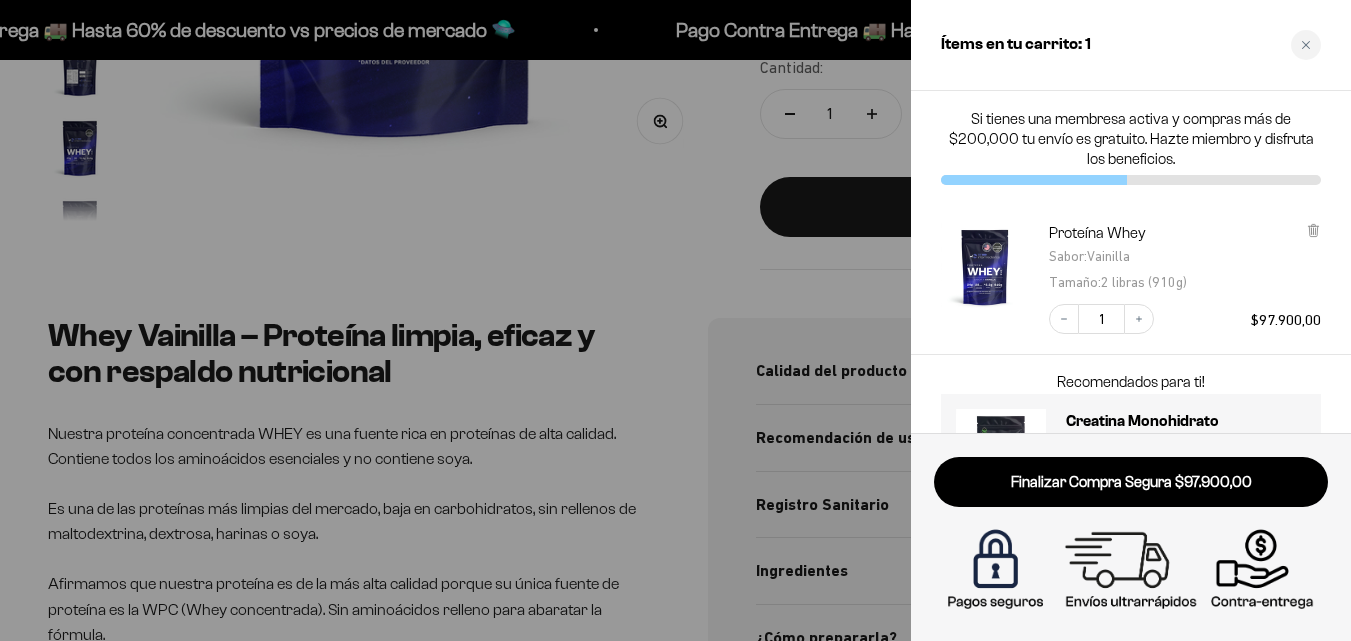 scroll, scrollTop: 0, scrollLeft: 2819, axis: horizontal 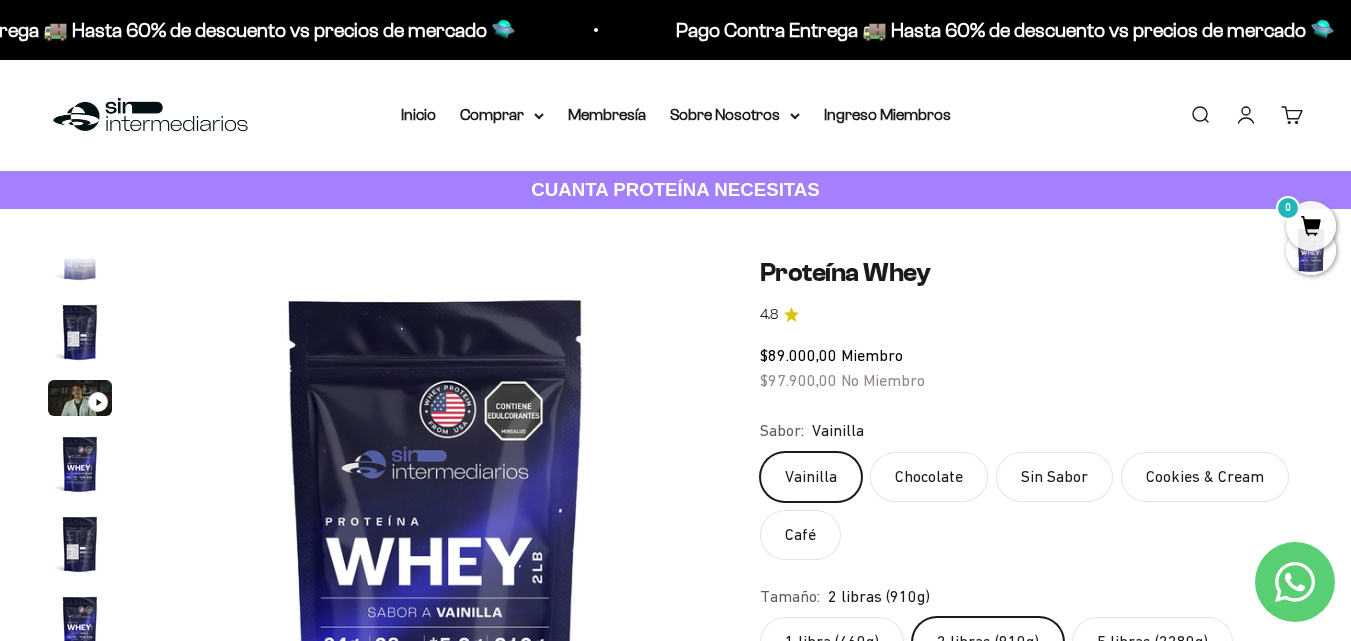 click on "Iniciar sesión" at bounding box center (1246, 115) 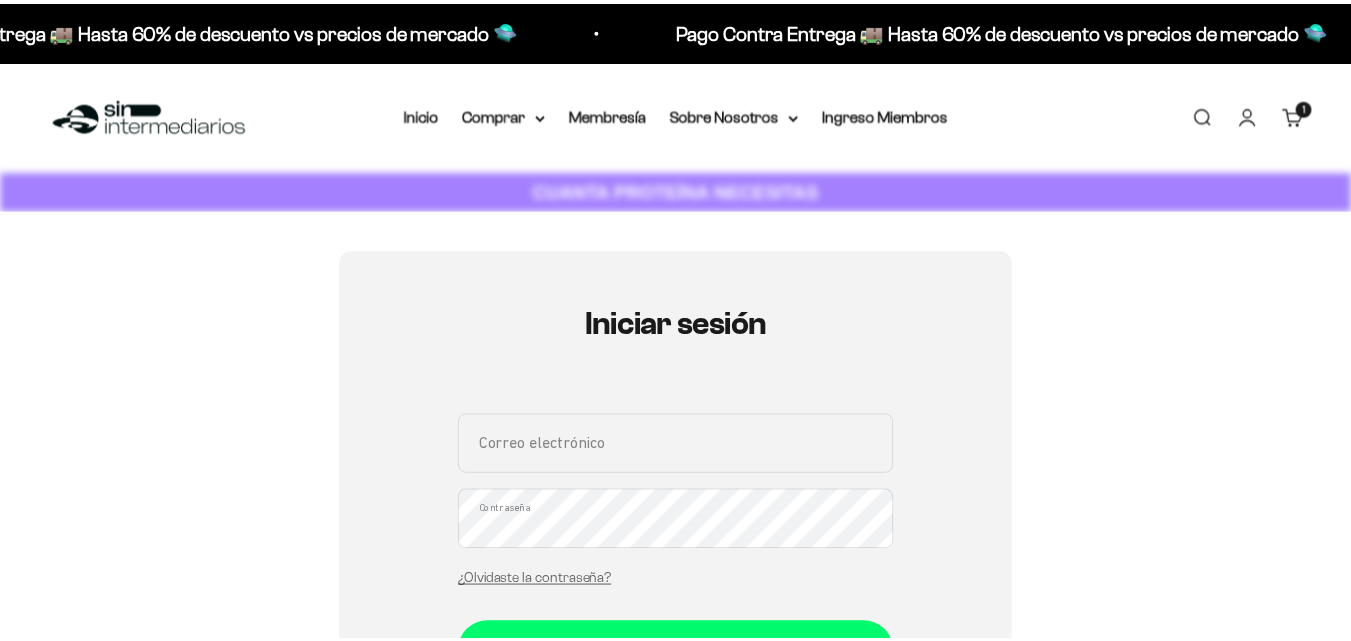 scroll, scrollTop: 0, scrollLeft: 0, axis: both 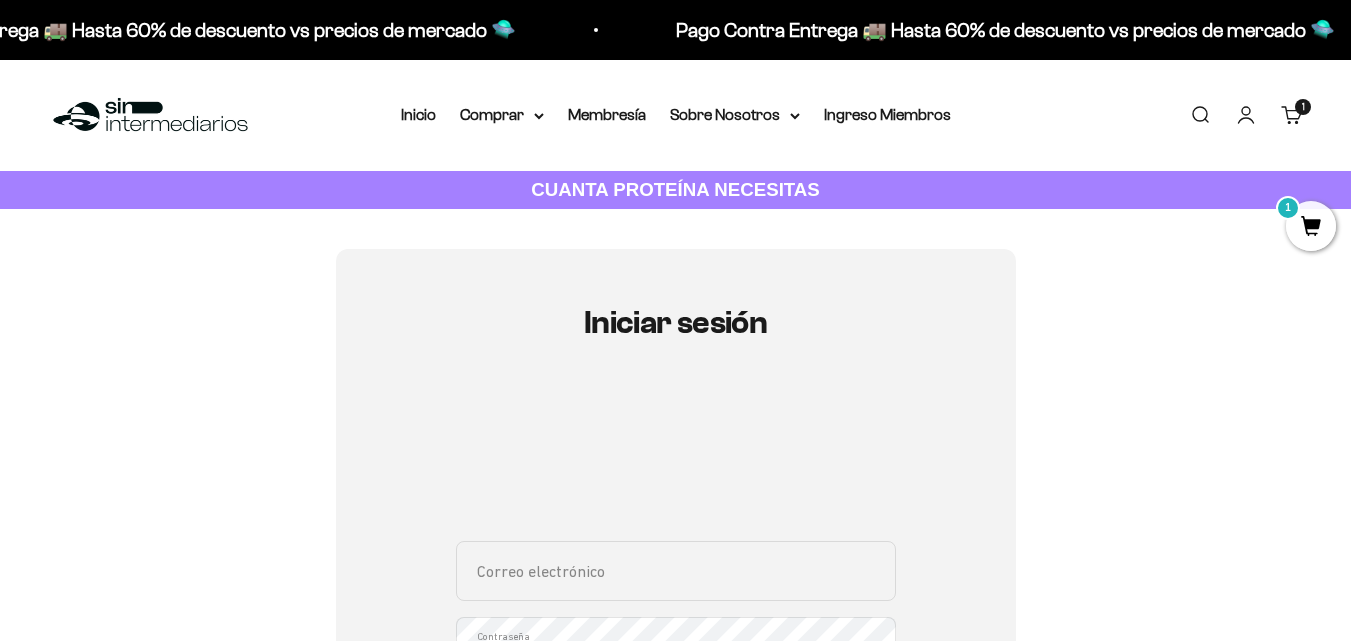 type on "[USERNAME]@[DOMAIN]" 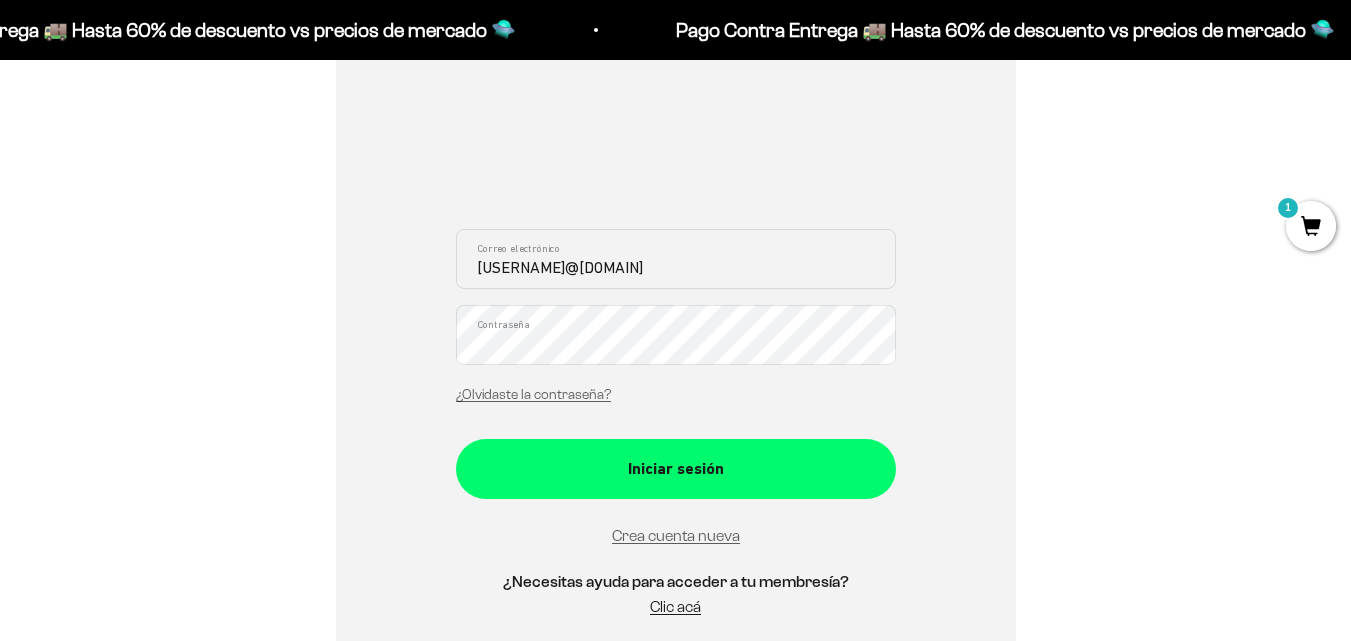 scroll, scrollTop: 364, scrollLeft: 0, axis: vertical 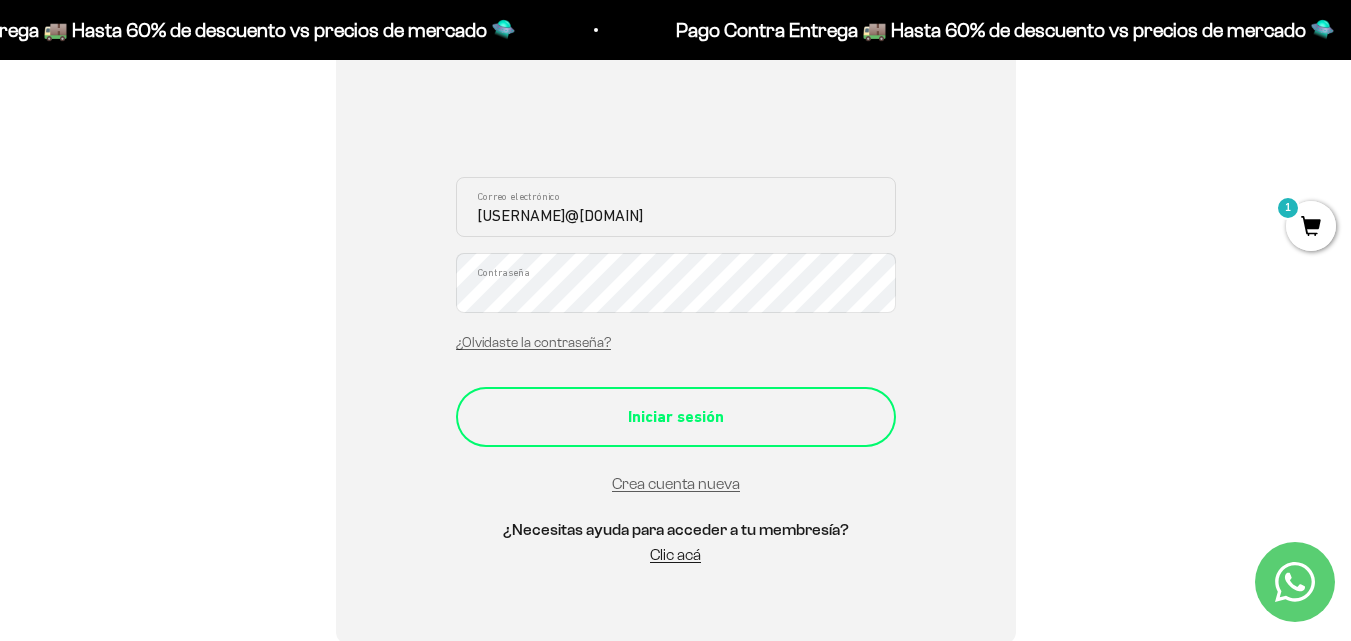 click on "Iniciar sesión" at bounding box center (676, 417) 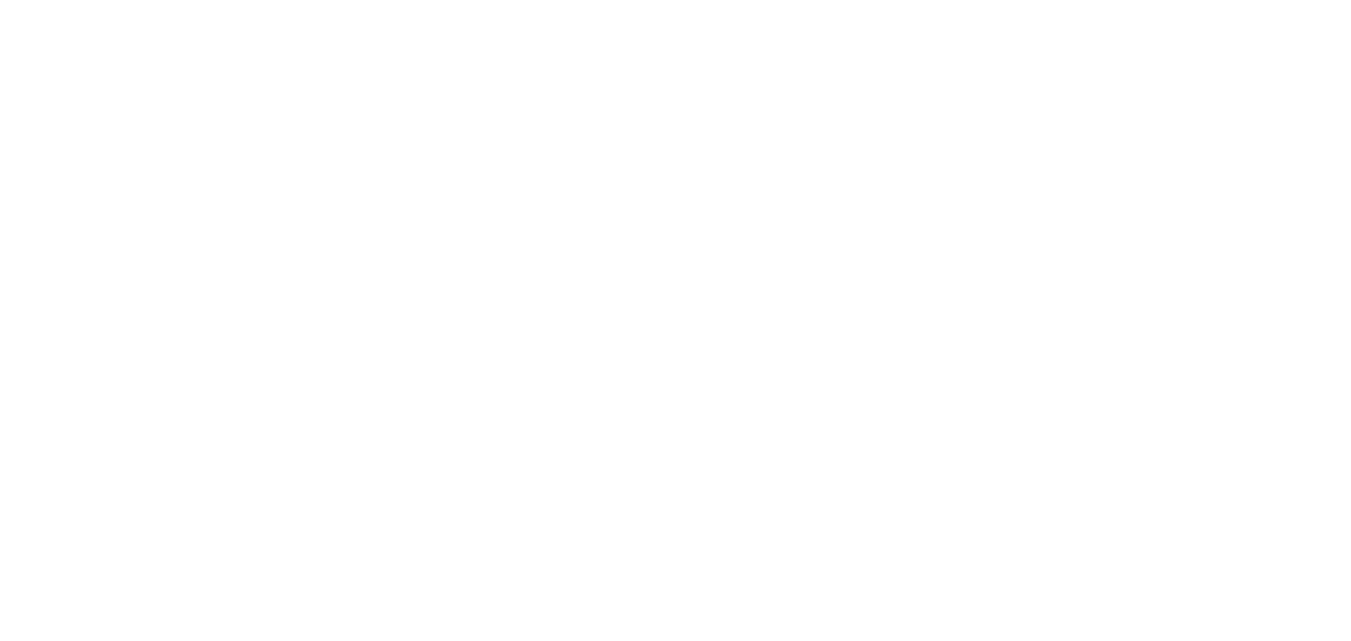 scroll, scrollTop: 0, scrollLeft: 0, axis: both 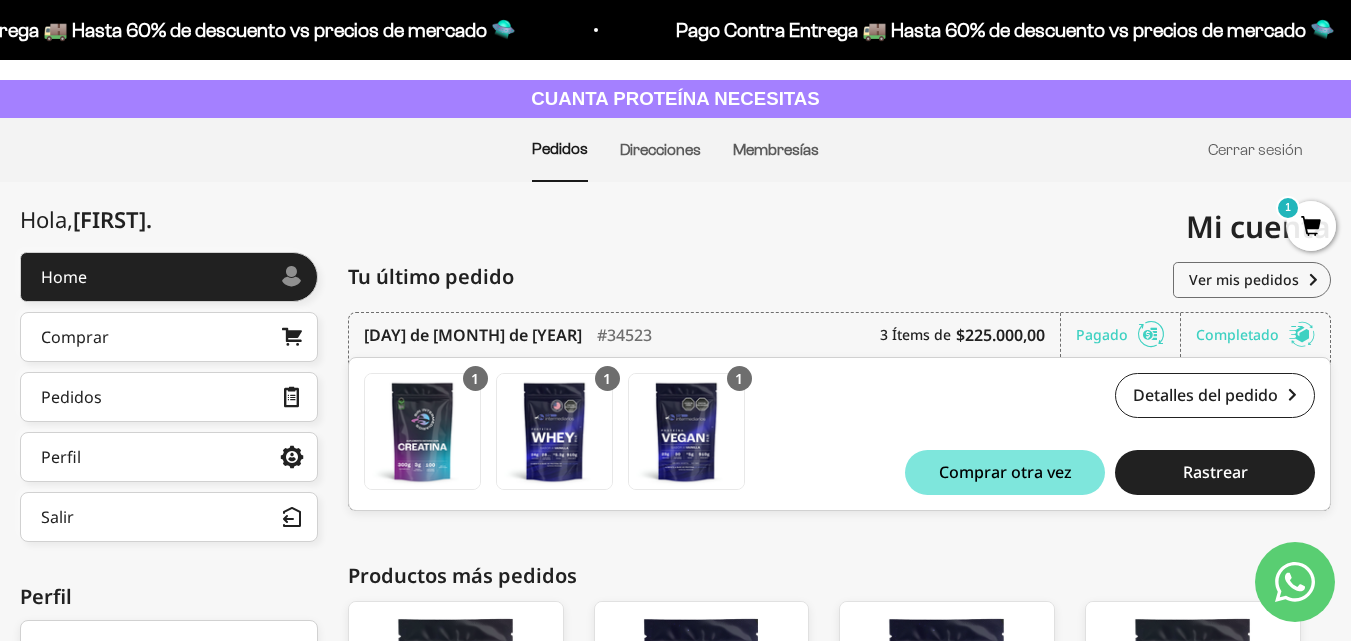 click on "1" at bounding box center (1311, 226) 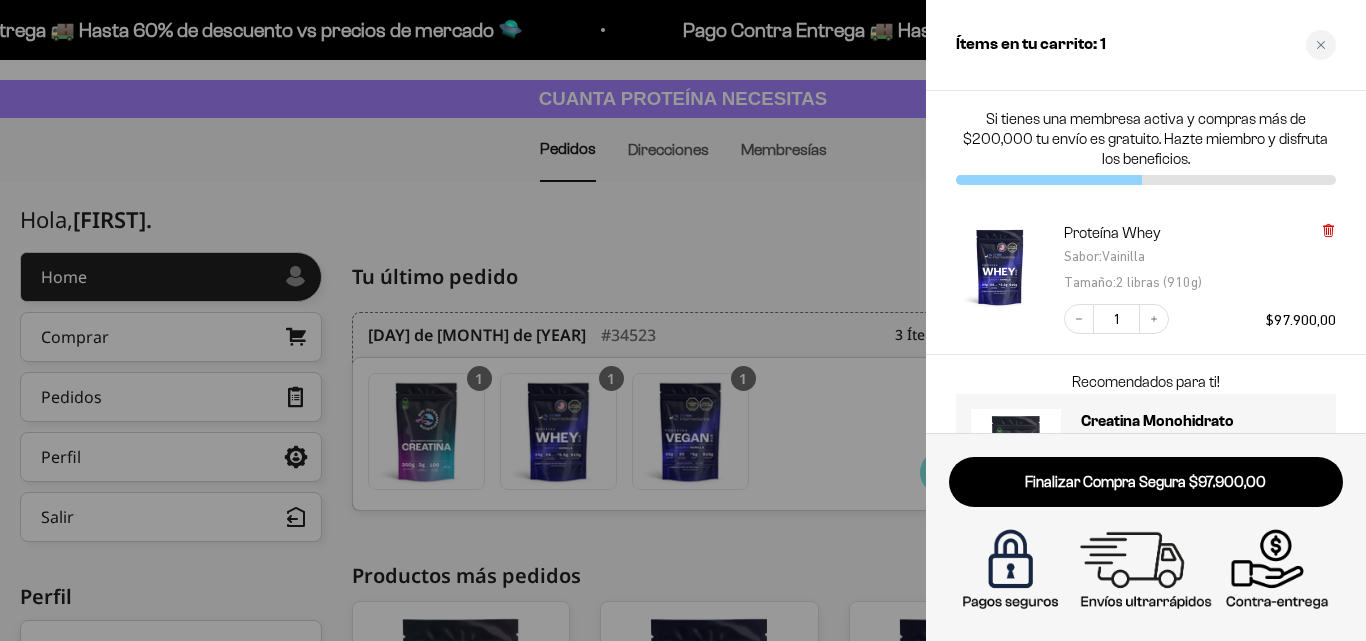 click 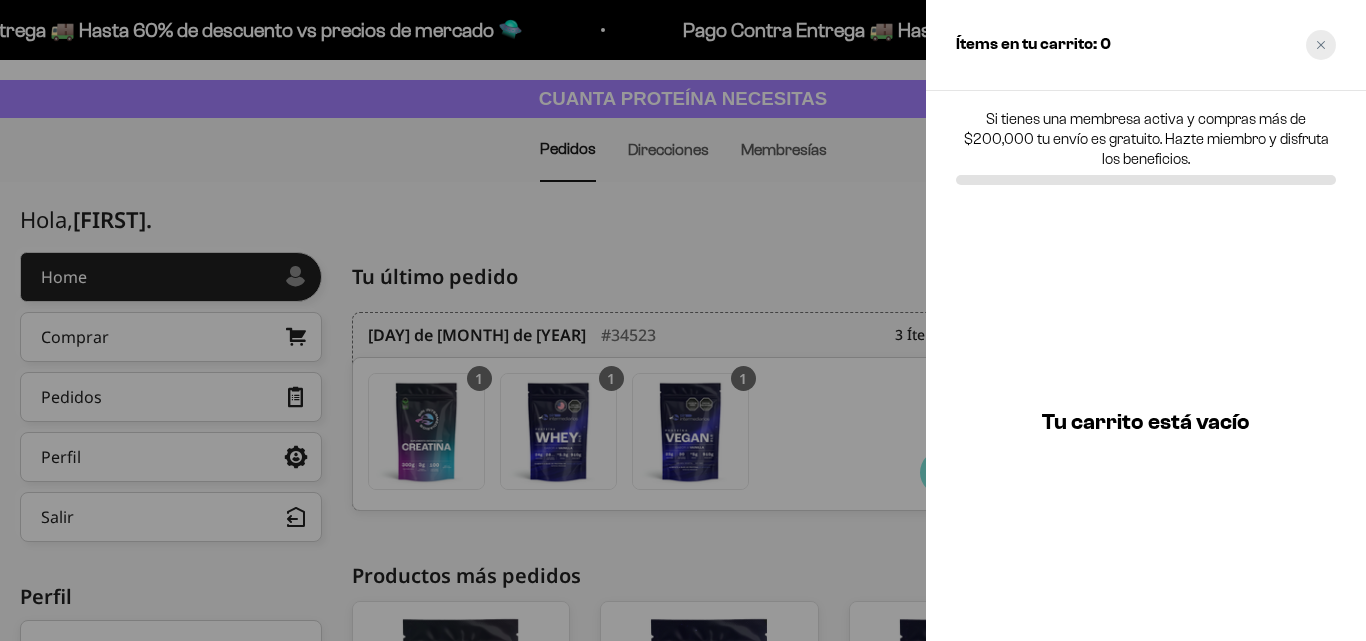click at bounding box center [1321, 45] 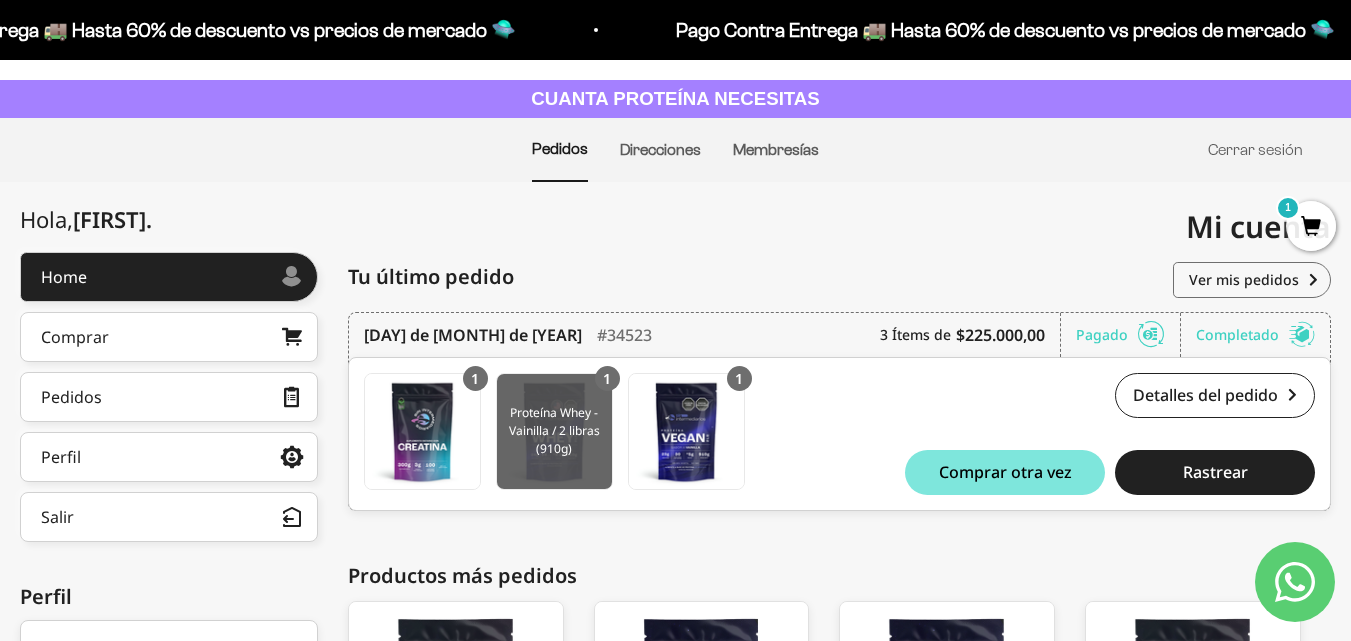 click at bounding box center (554, 431) 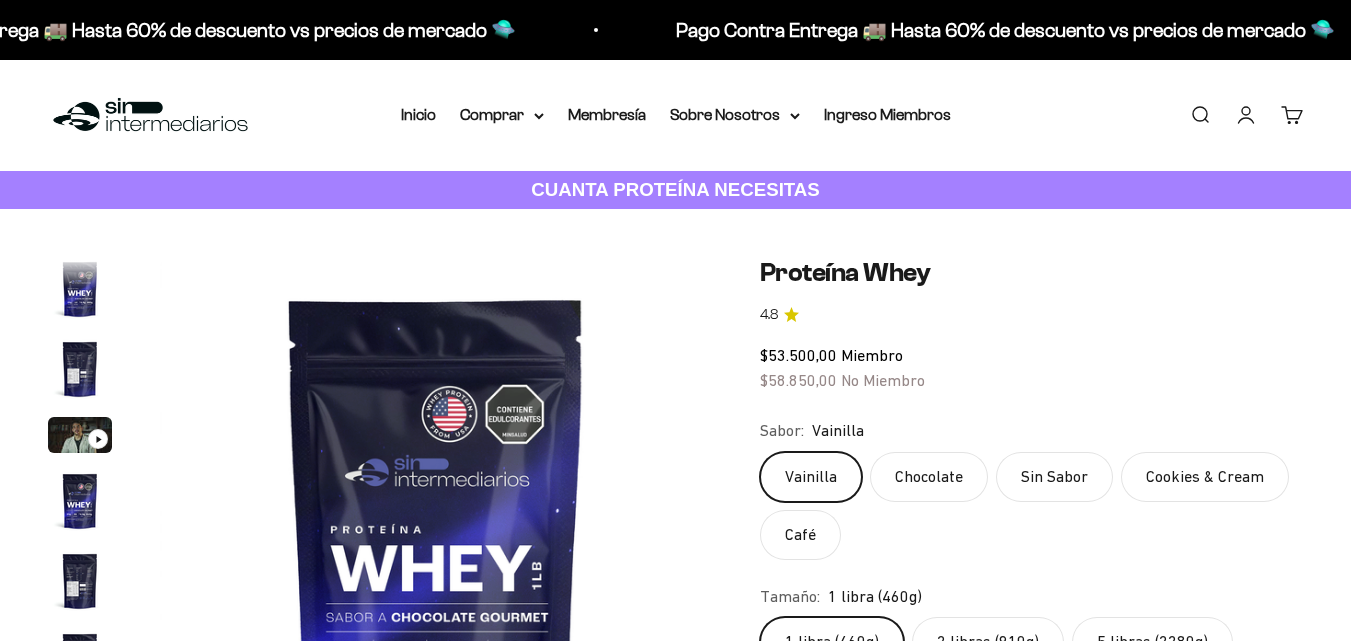 scroll, scrollTop: 0, scrollLeft: 0, axis: both 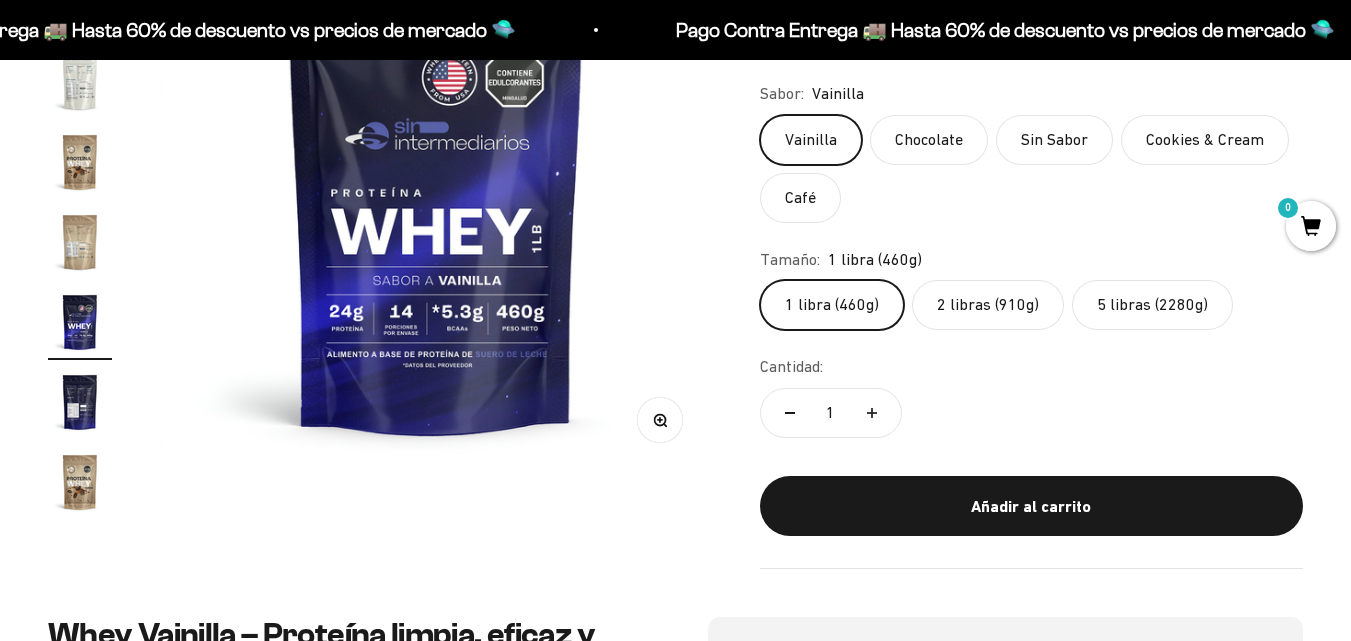 click on "Ir al contenido
Pago Contra Entrega 🚚 Hasta 60% de descuento vs precios de mercado 🛸
Pago Contra Entrega 🚚 Hasta 60% de descuento vs precios de mercado 🛸
Pago Contra Entrega 🚚 Hasta 60% de descuento vs precios de mercado 🛸
Pago Contra Entrega 🚚 Hasta 60% de descuento vs precios de mercado 🛸
Pago Contra Entrega 🚚 Hasta 60% de descuento vs precios de mercado 🛸
Pago Contra Entrega 🚚 Hasta 60% de descuento vs precios de mercado 🛸
Pago Contra Entrega 🚚 Hasta 60% de descuento vs precios de mercado 🛸
Pago Contra Entrega 🚚 Hasta 60% de descuento vs precios de mercado 🛸
Pago Contra Entrega 🚚 Hasta 60% de descuento vs precios de mercado 🛸
Pago Contra Entrega 🚚 Hasta 60% de descuento vs precios de mercado 🛸" at bounding box center (675, 2572) 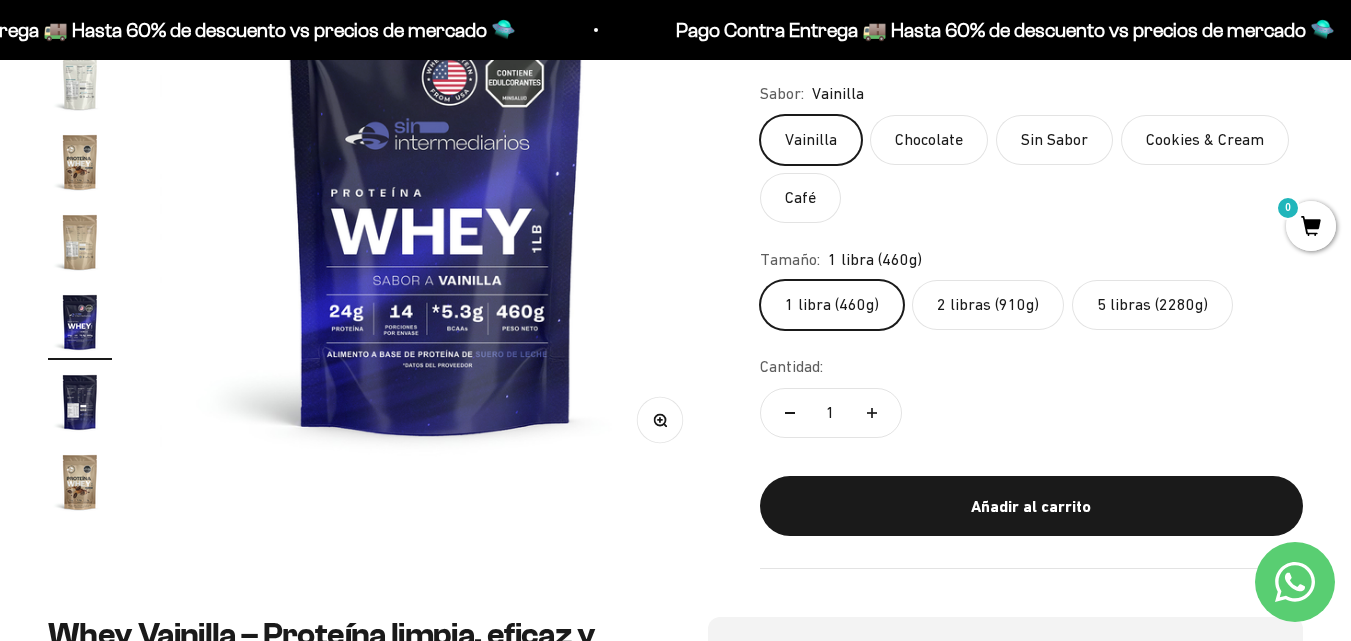 click on "2 libras (910g)" 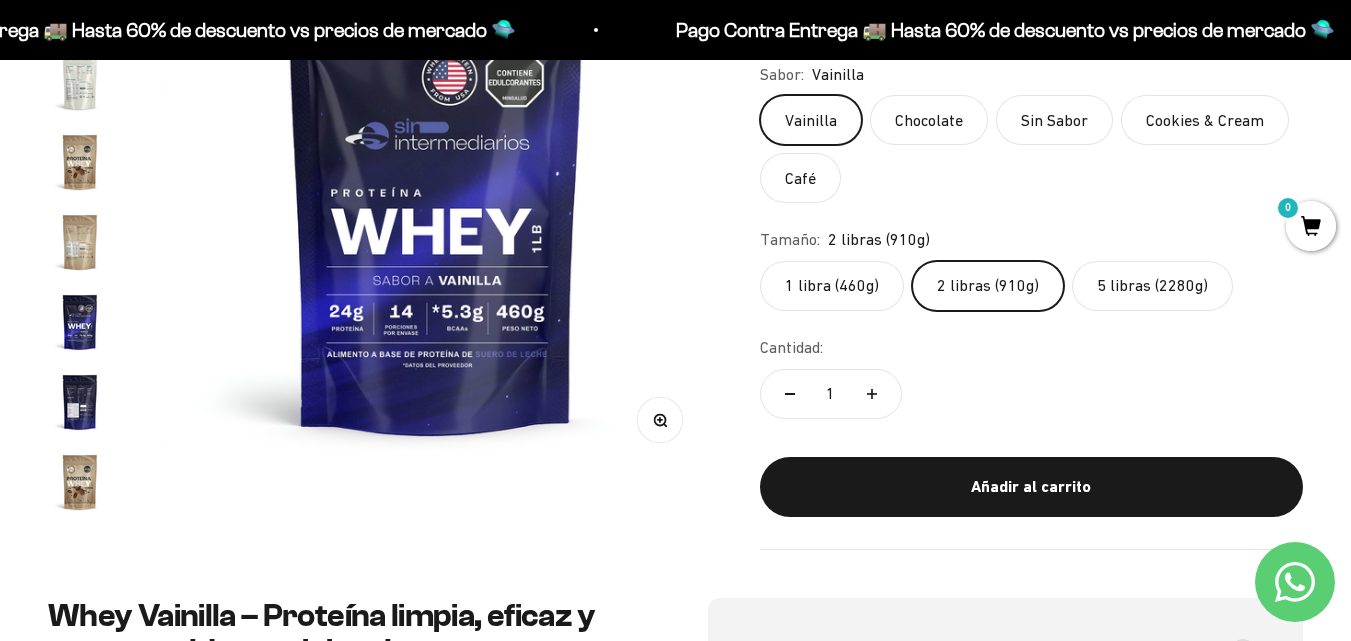 scroll, scrollTop: 0, scrollLeft: 2819, axis: horizontal 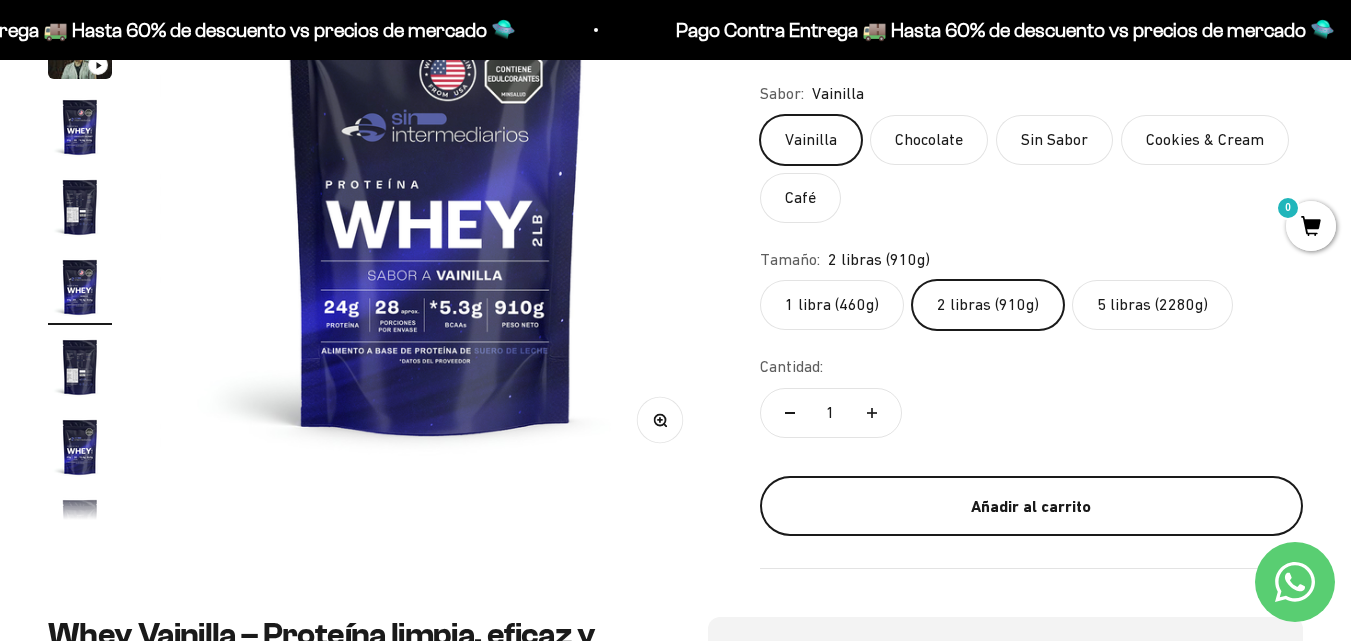 click on "Añadir al carrito" at bounding box center [1031, 506] 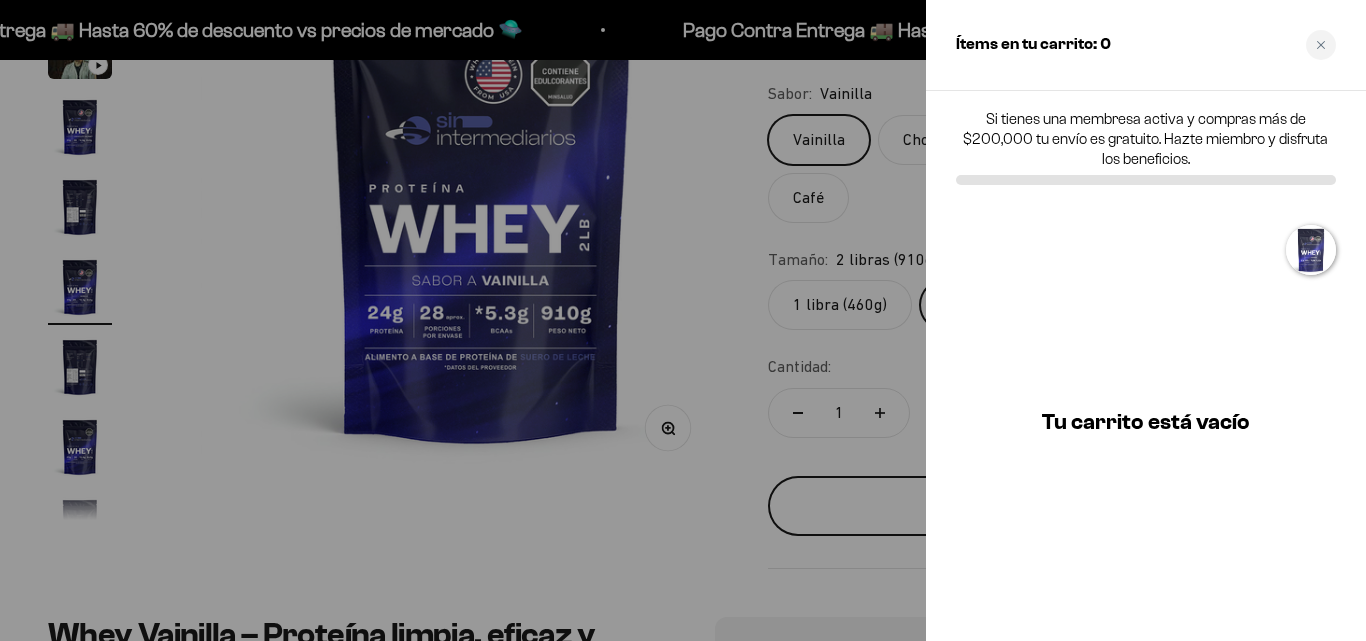 scroll, scrollTop: 0, scrollLeft: 2860, axis: horizontal 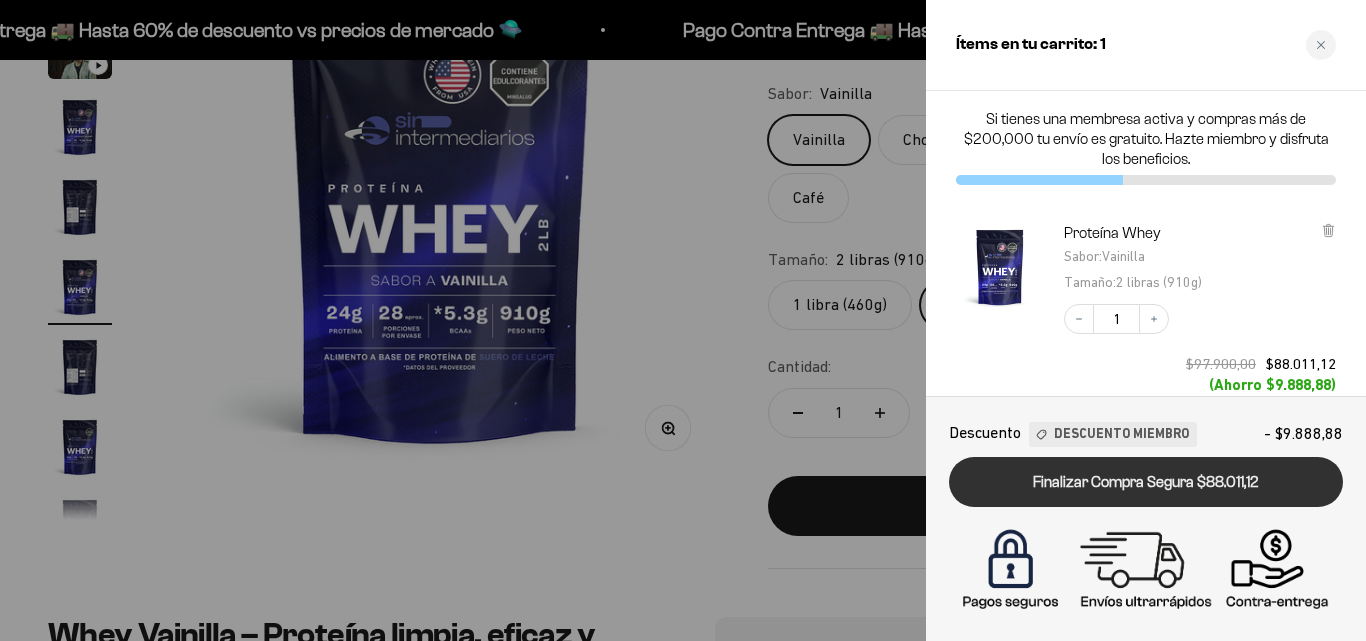 click on "Finalizar Compra Segura $88.011,12" at bounding box center [1146, 482] 